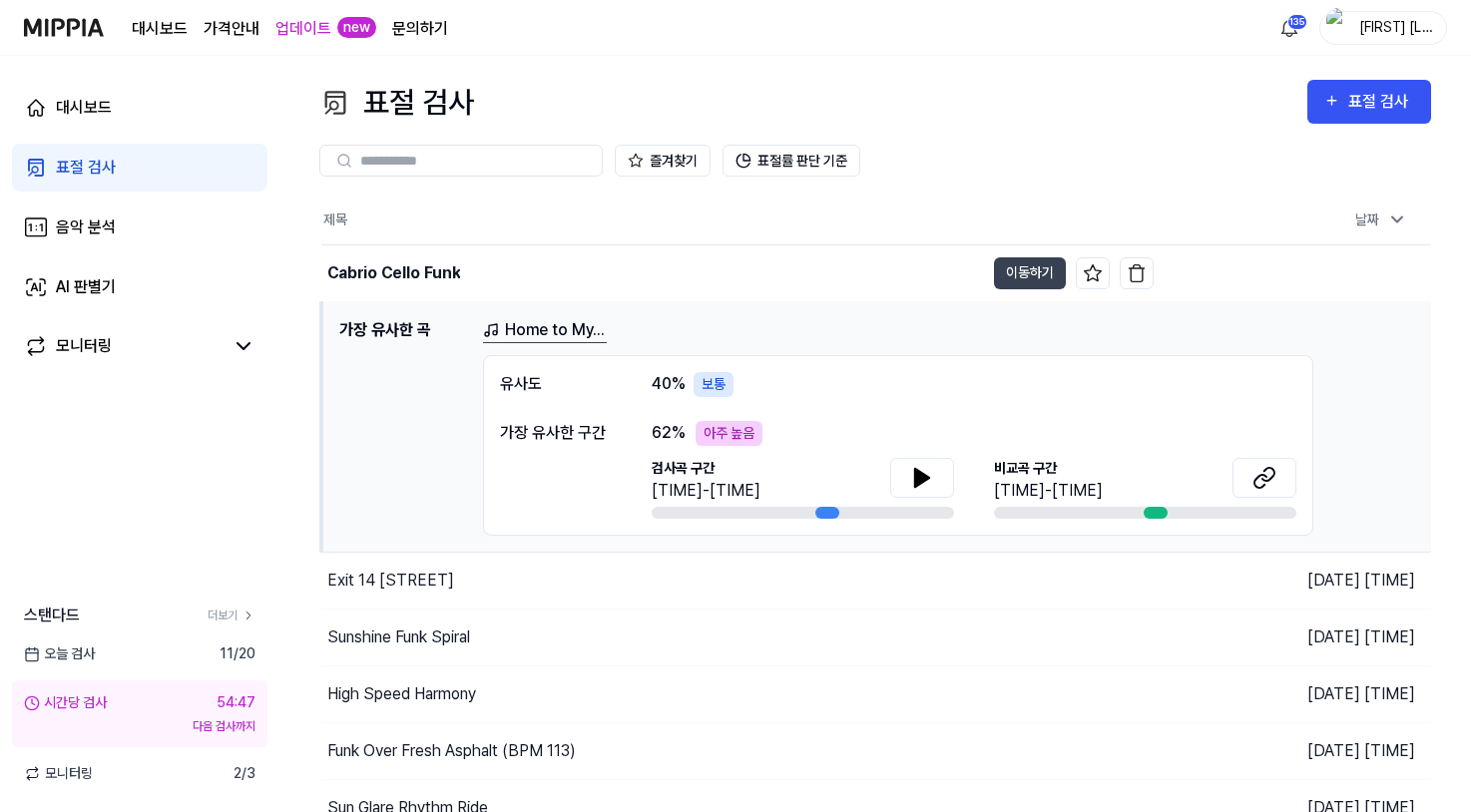 scroll, scrollTop: 0, scrollLeft: 0, axis: both 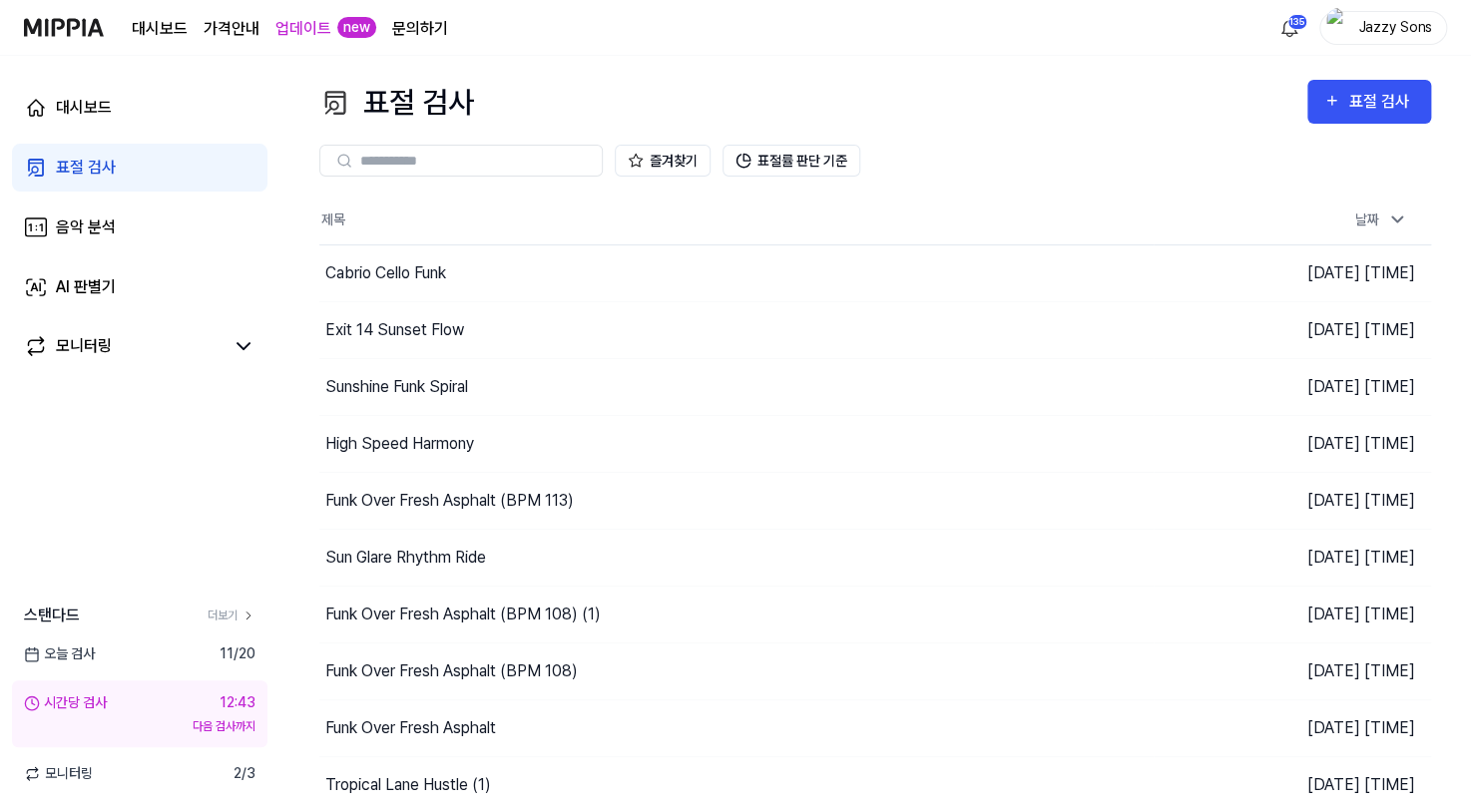 click on "대시보드 표절 검사 음악 분석 AI 판별기 모니터링 스탠다드 더보기 오늘 검사 11 / 20 시간당 검사 12:43 다음 검사까지 모니터링 2 / 3" at bounding box center [140, 434] 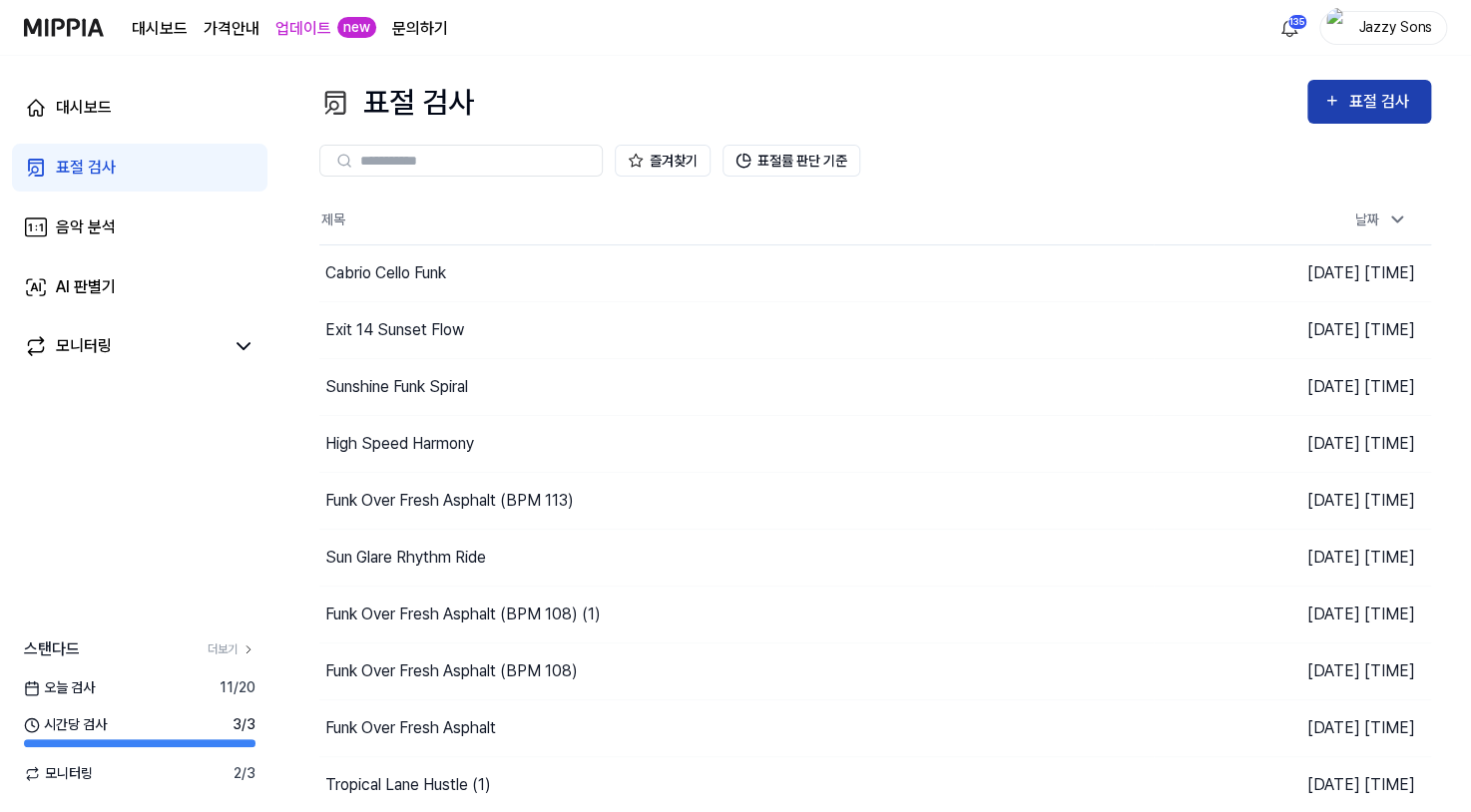 click on "표절 검사" at bounding box center [1369, 102] 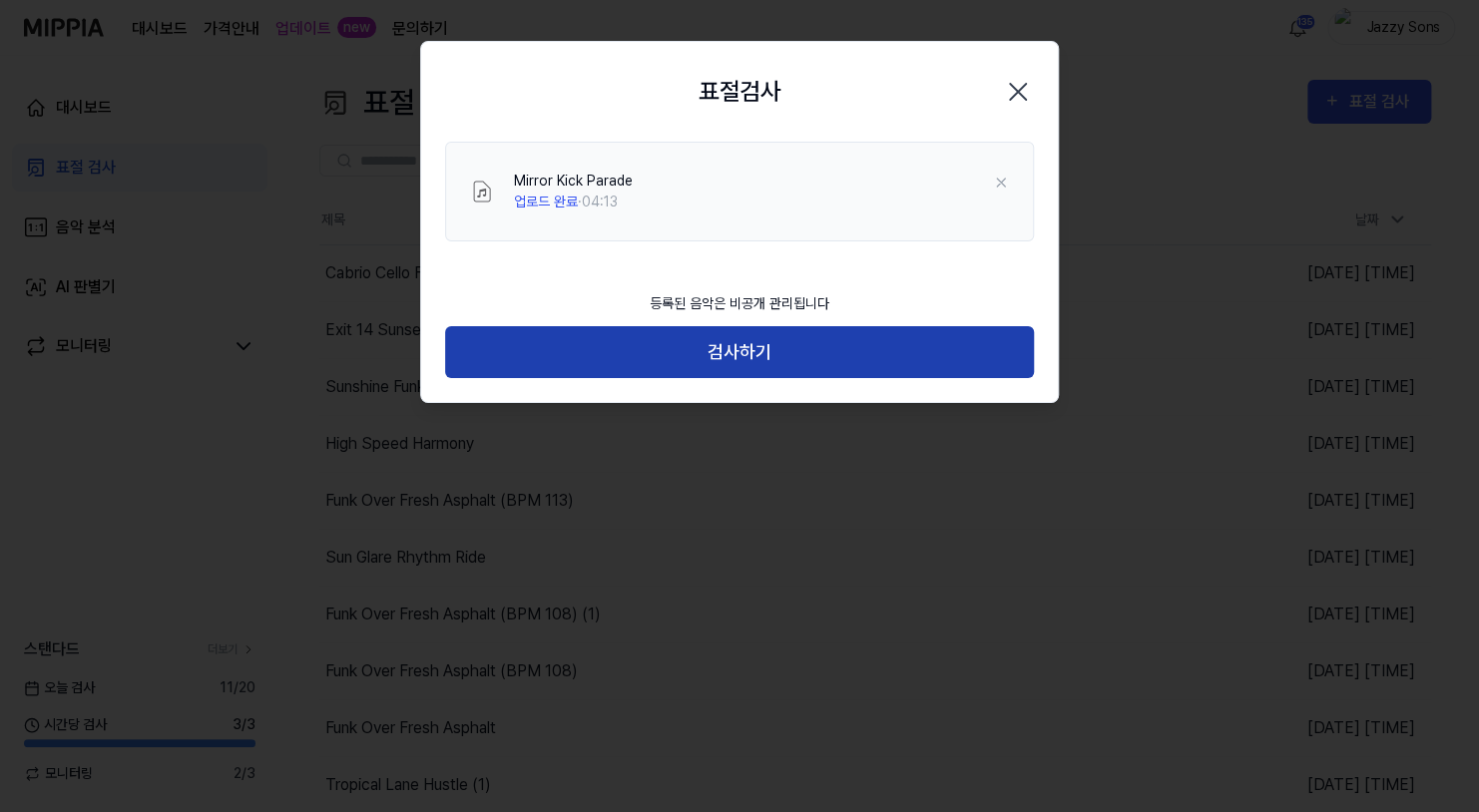 click on "검사하기" at bounding box center (740, 352) 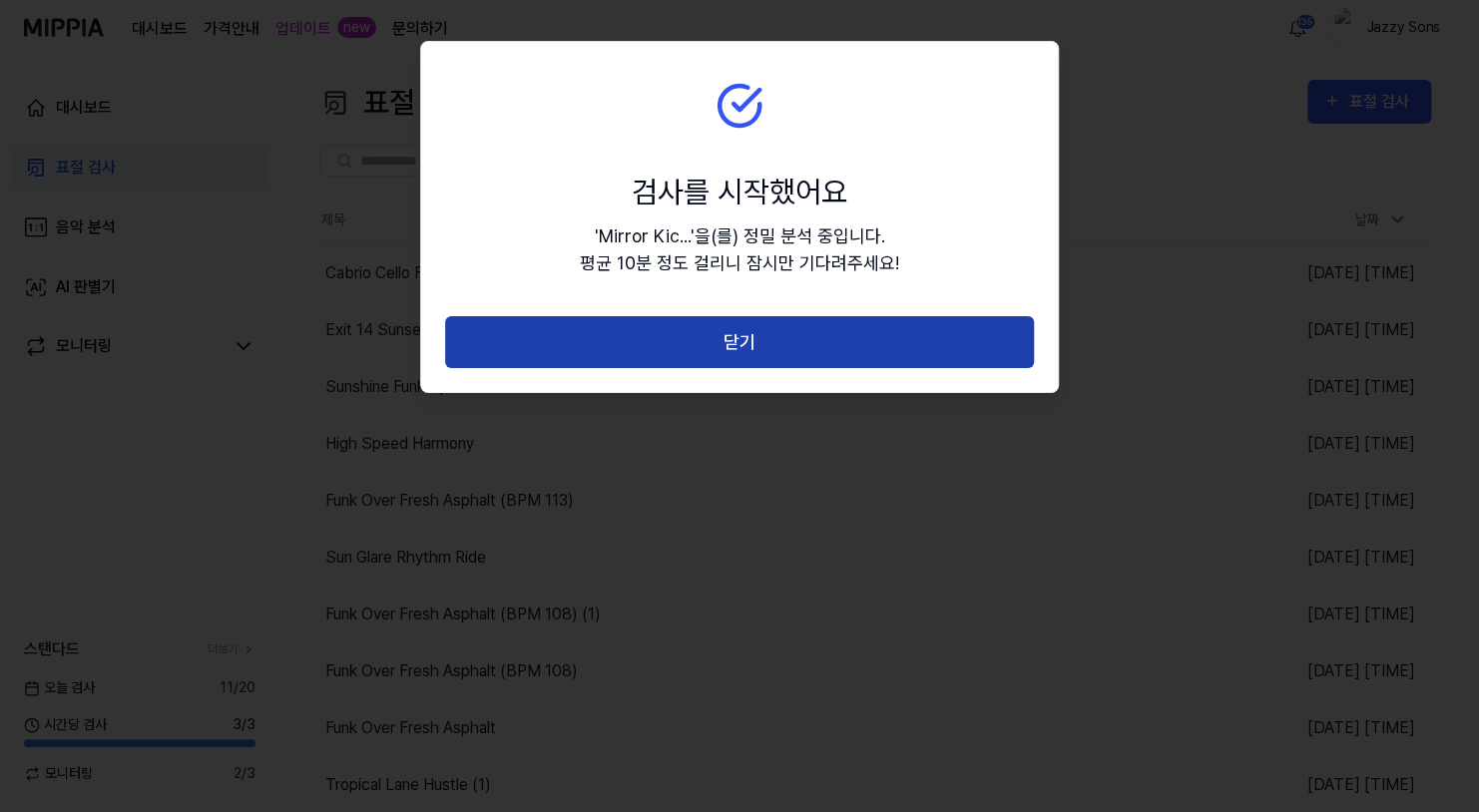 click on "닫기" at bounding box center (740, 342) 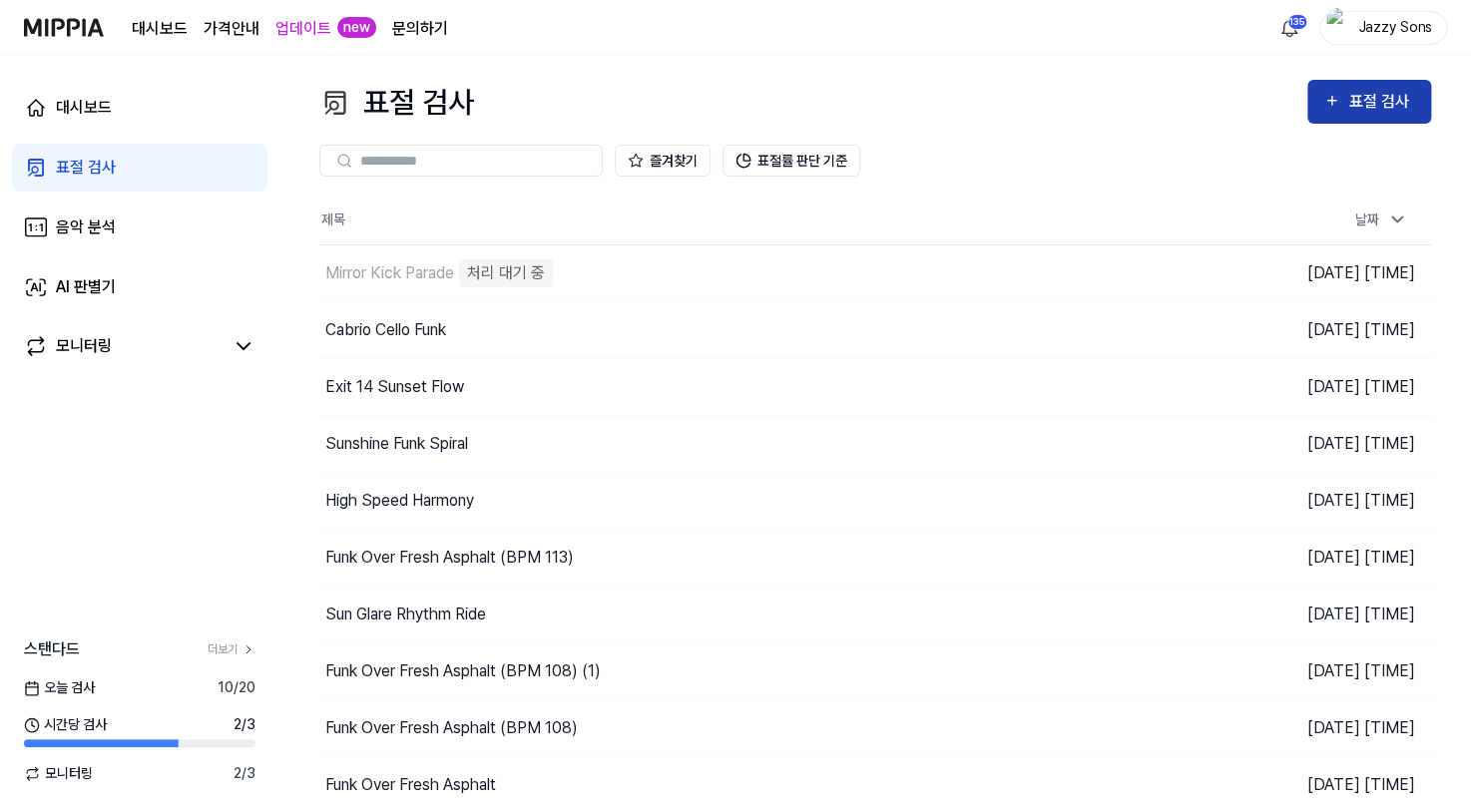 click on "표절 검사" at bounding box center (1369, 102) 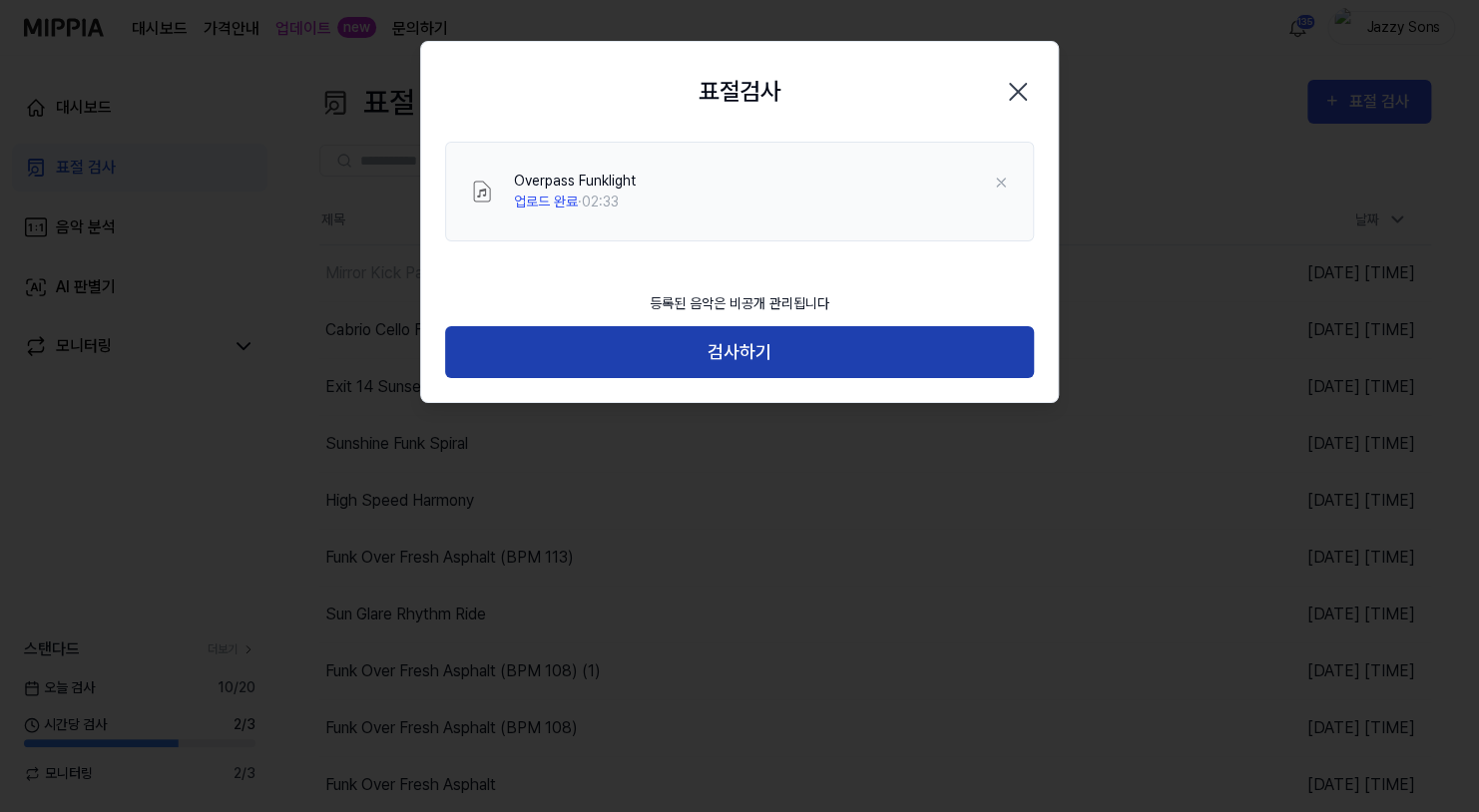 click on "검사하기" at bounding box center (740, 352) 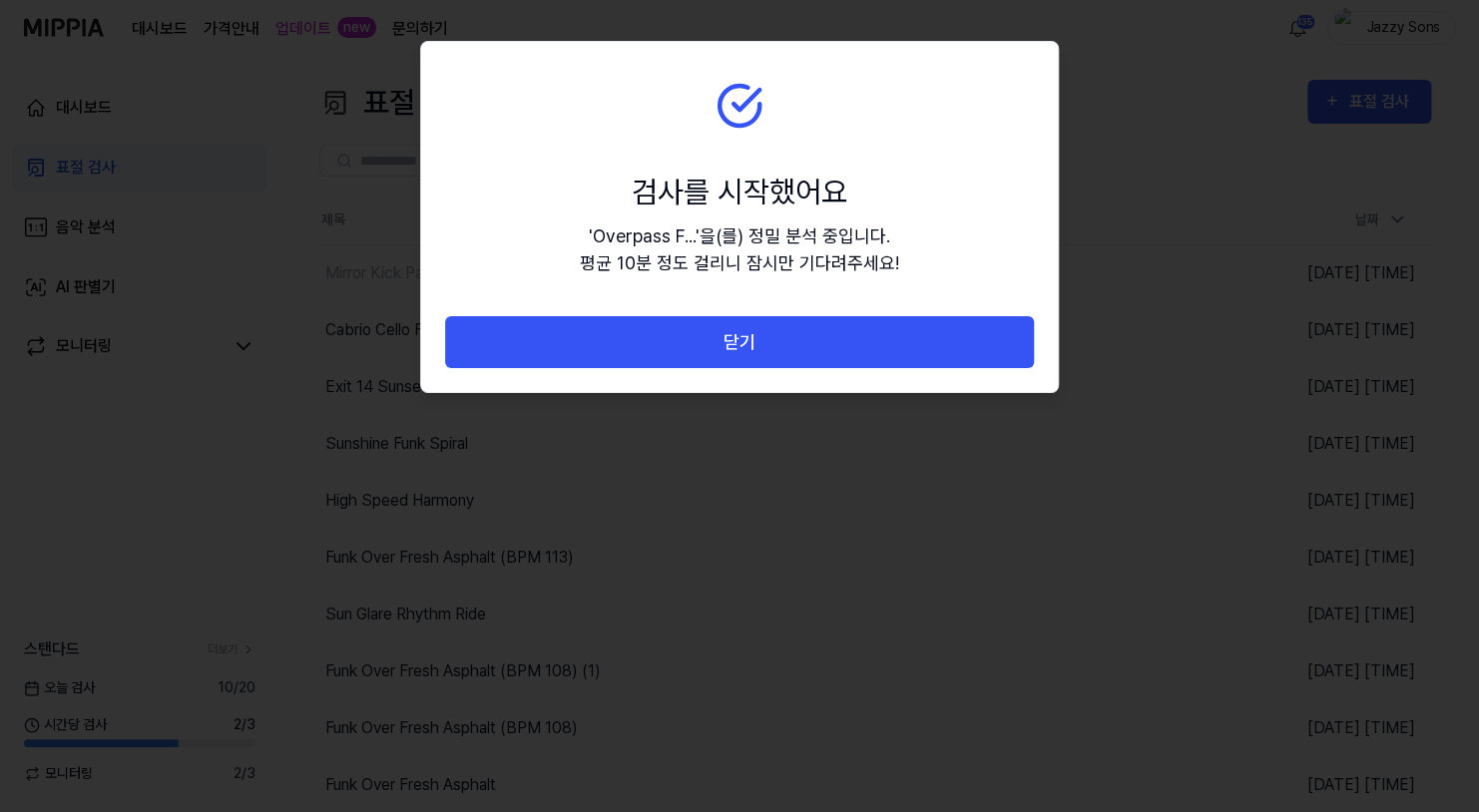 click on "닫기" at bounding box center (740, 342) 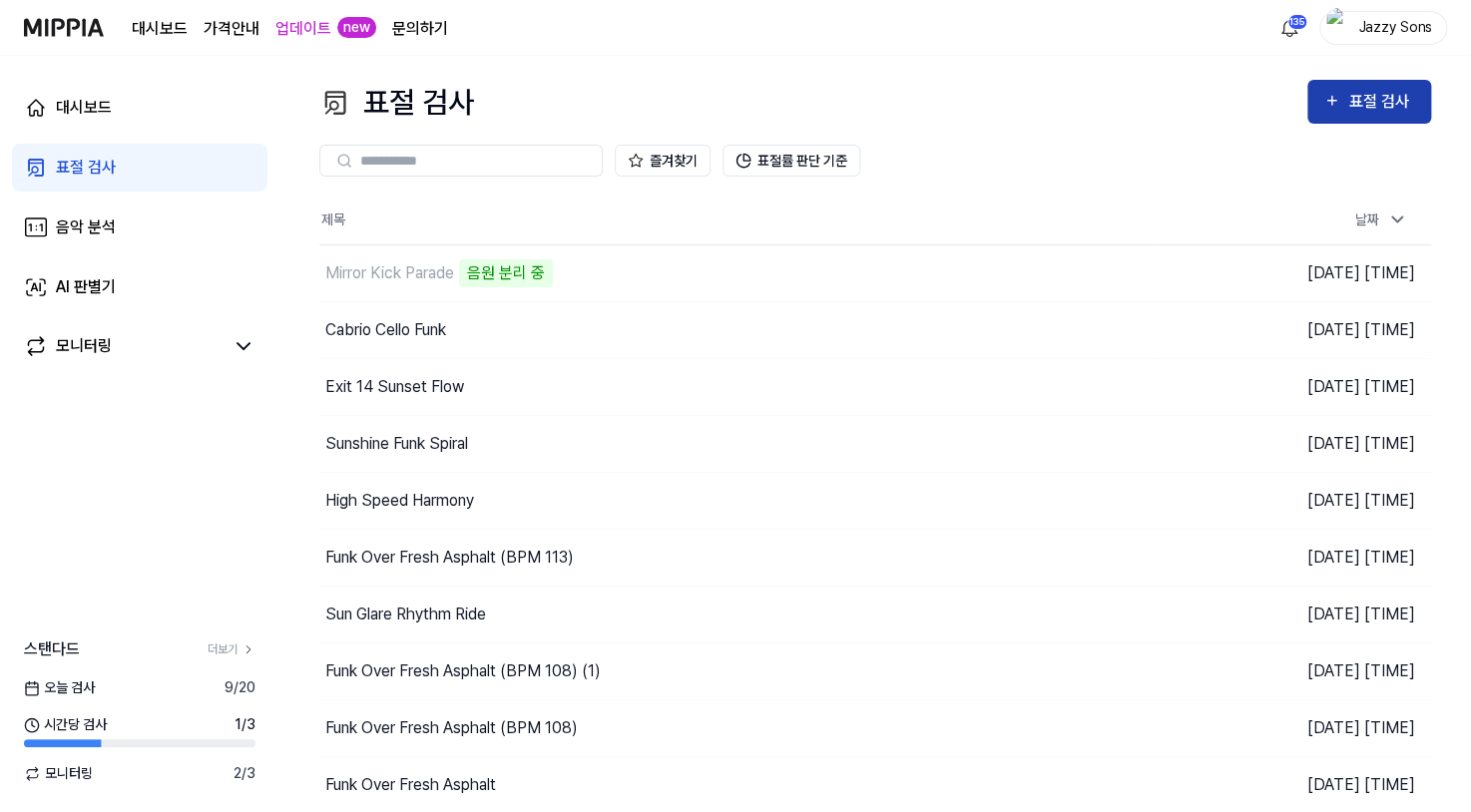 click on "표절 검사" at bounding box center (1369, 102) 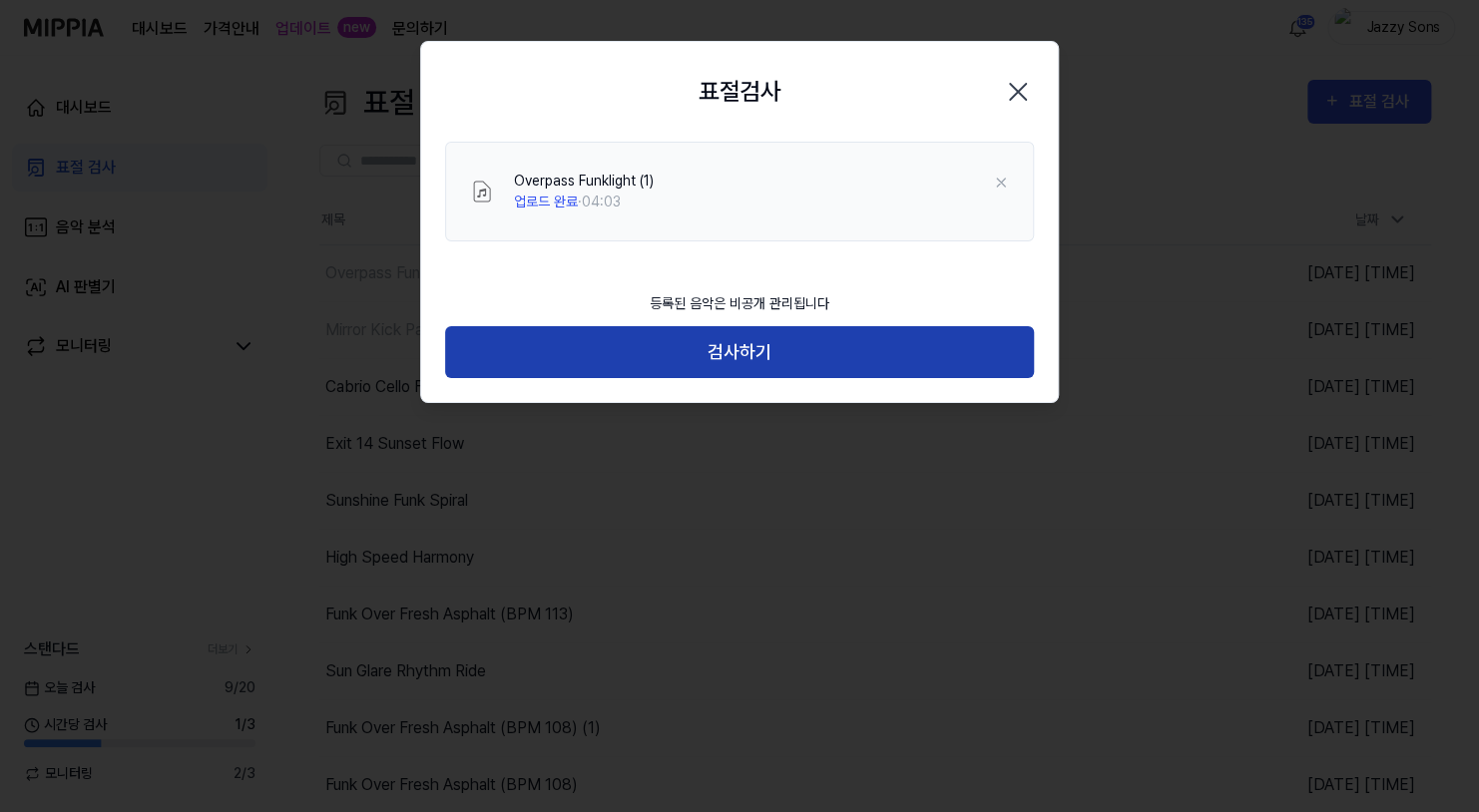click on "검사하기" at bounding box center [740, 352] 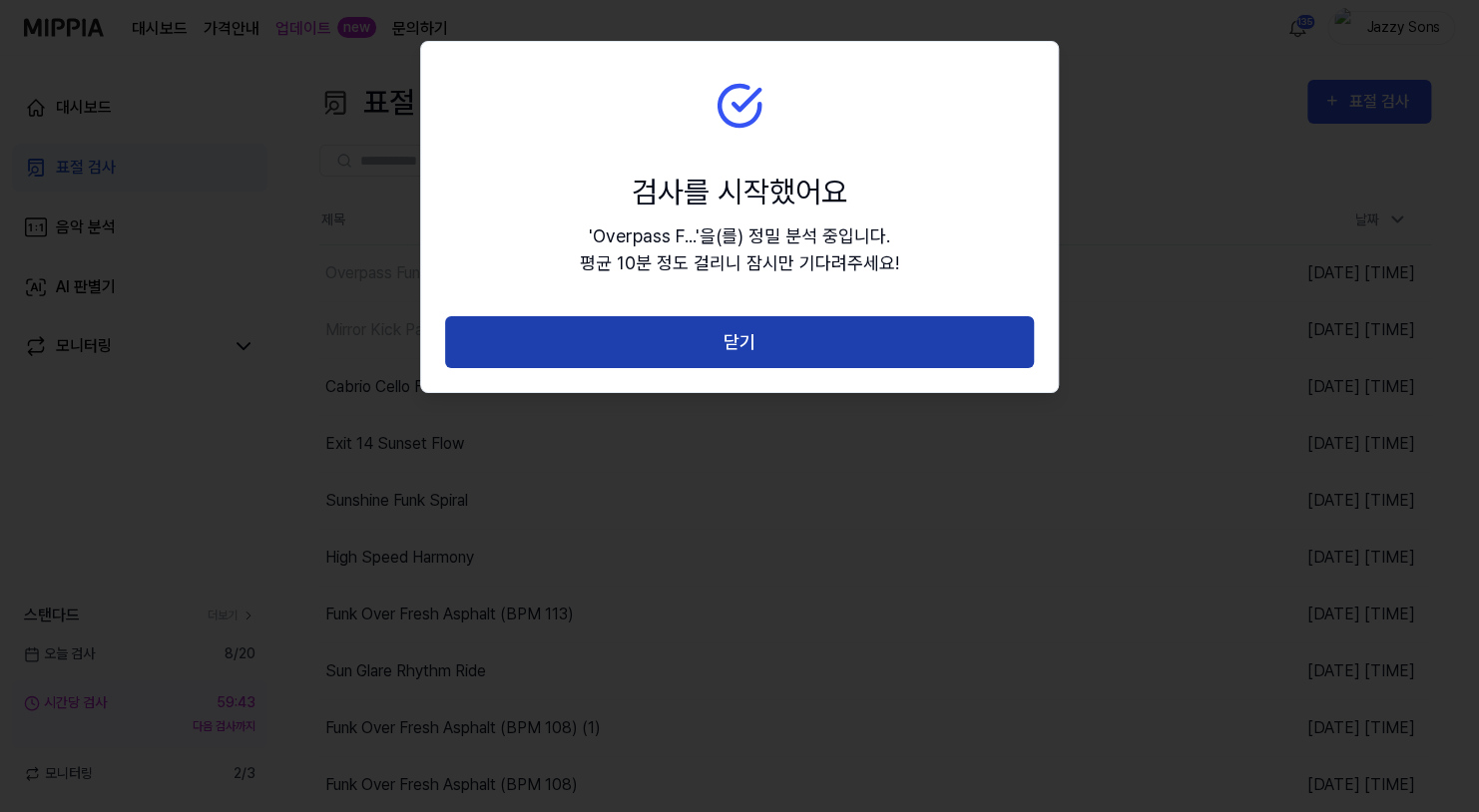 click on "닫기" at bounding box center [740, 342] 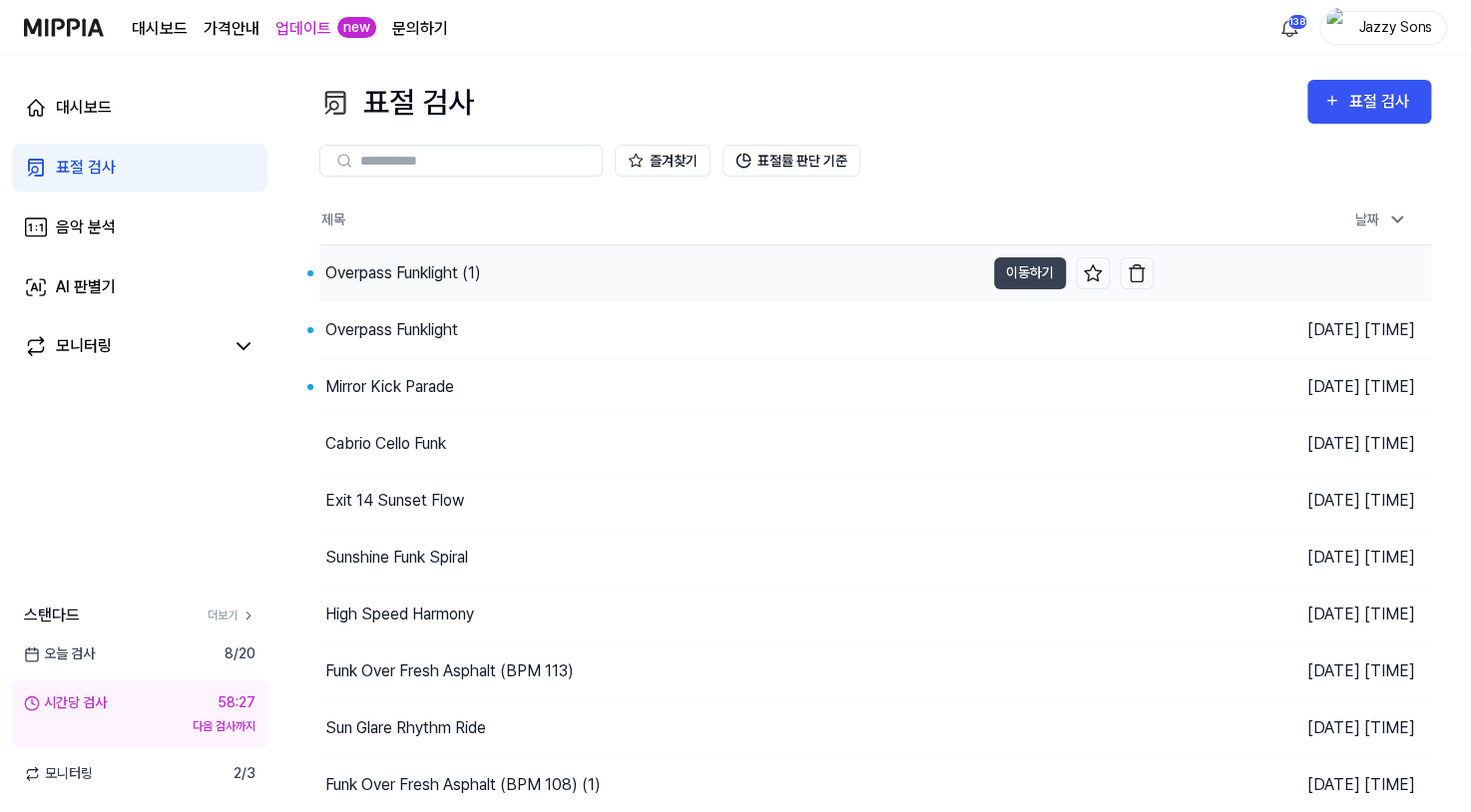 click on "Overpass Funklight (1)" at bounding box center (403, 273) 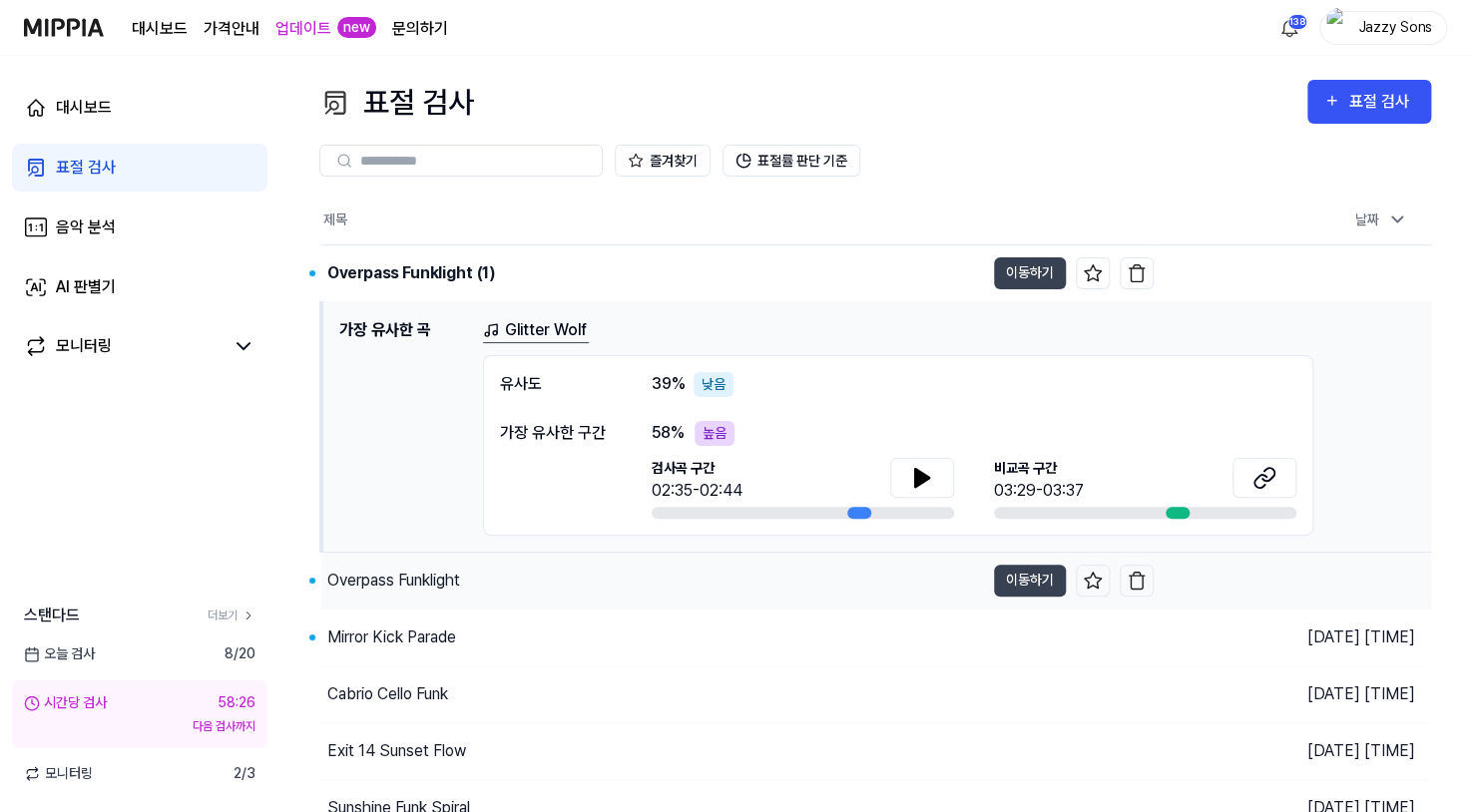 click on "Overpass Funklight" at bounding box center (653, 581) 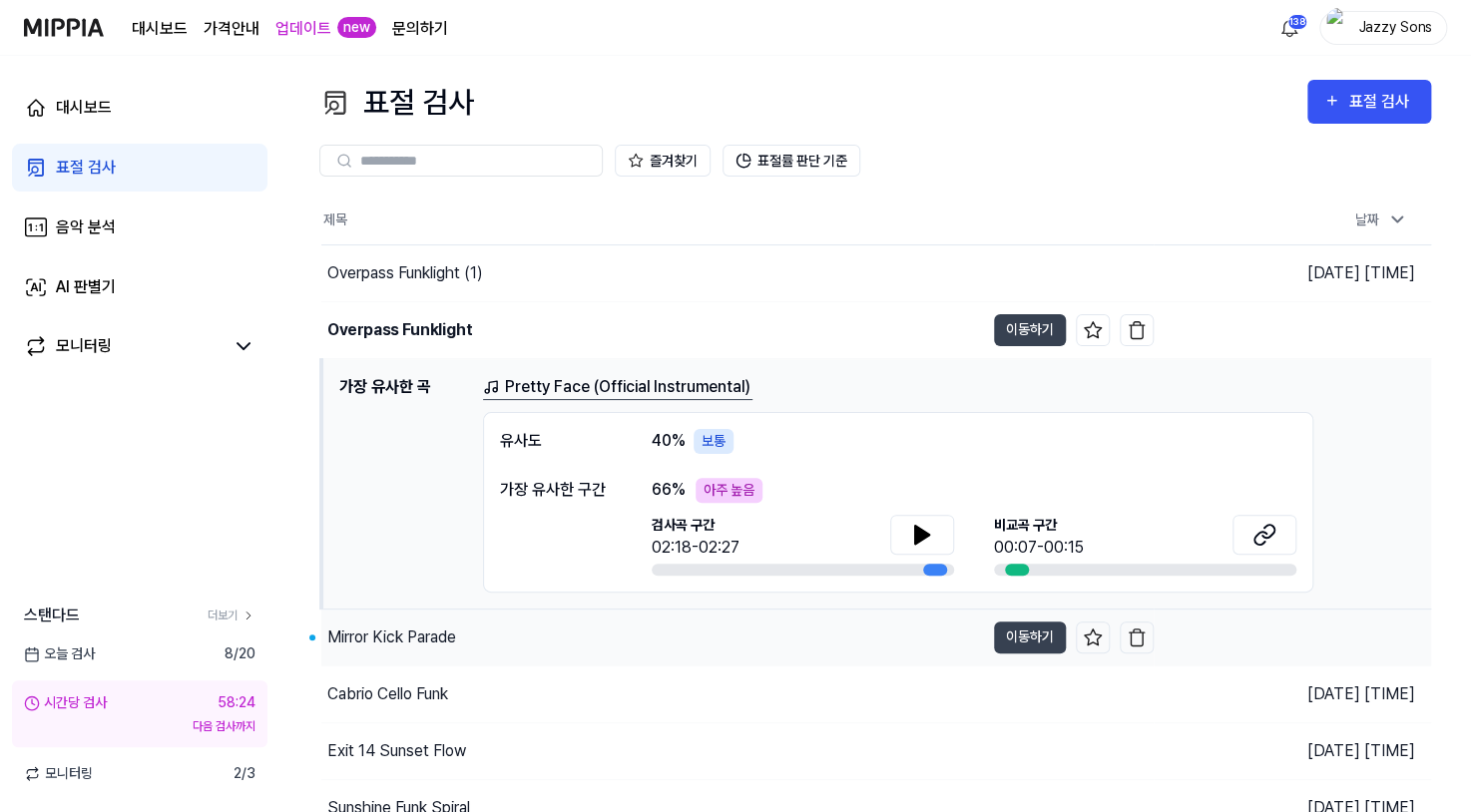 click on "Mirror Kick Parade" at bounding box center (391, 637) 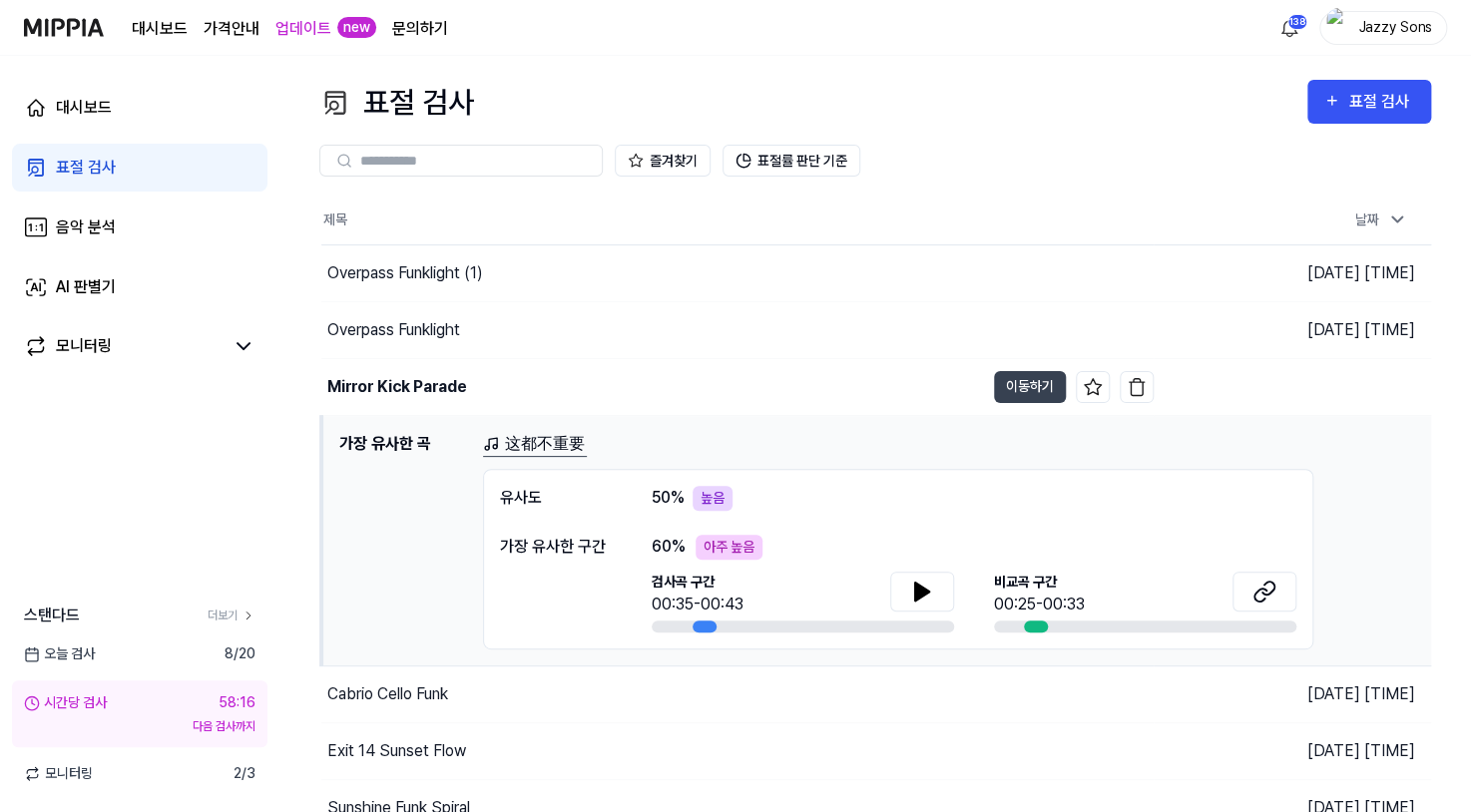 drag, startPoint x: 634, startPoint y: 52, endPoint x: 605, endPoint y: 59, distance: 29.832868 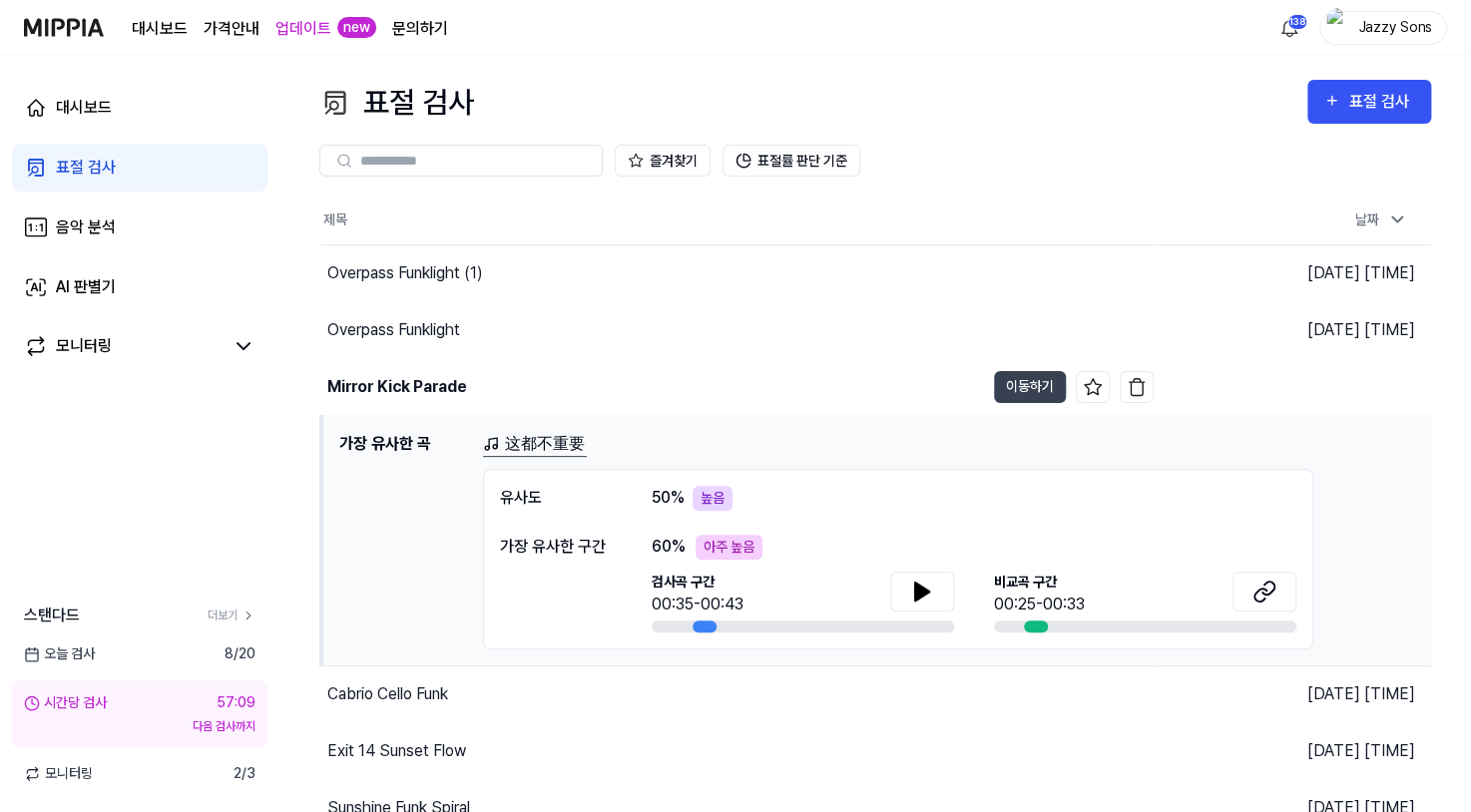 drag, startPoint x: 82, startPoint y: 167, endPoint x: 83, endPoint y: 142, distance: 25.019992 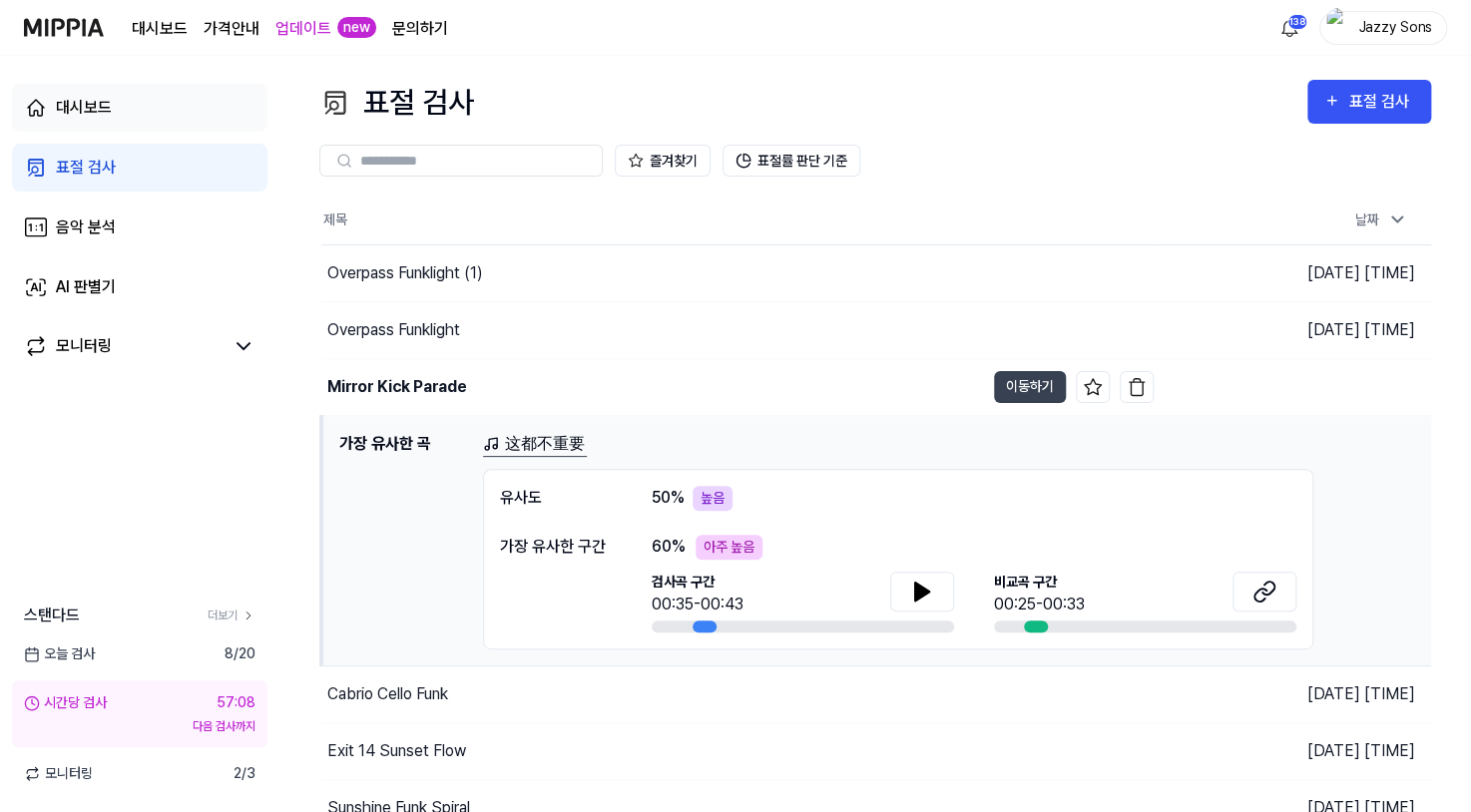 click on "대시보드" at bounding box center (140, 108) 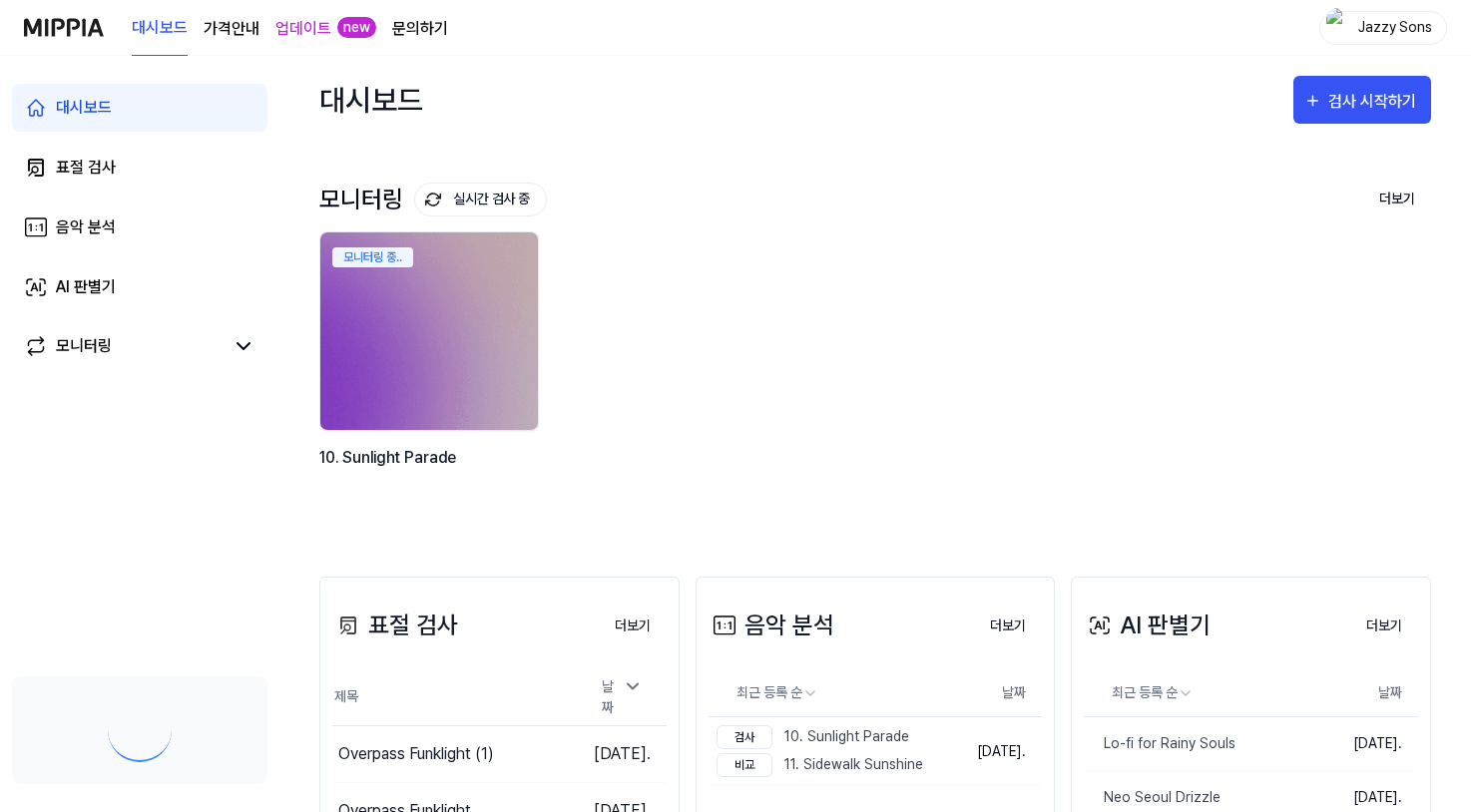 scroll, scrollTop: 0, scrollLeft: 0, axis: both 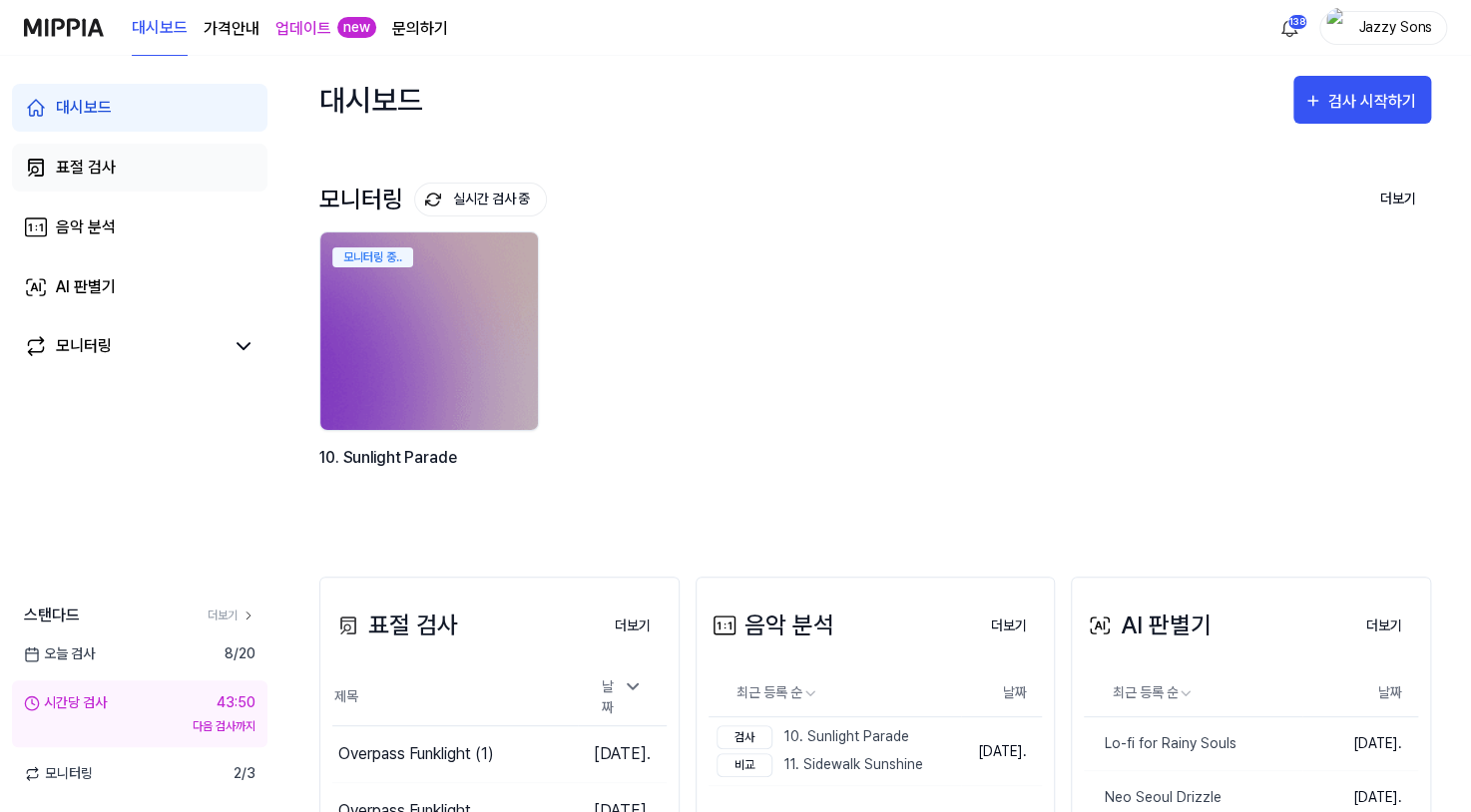 click on "표절 검사" at bounding box center (86, 168) 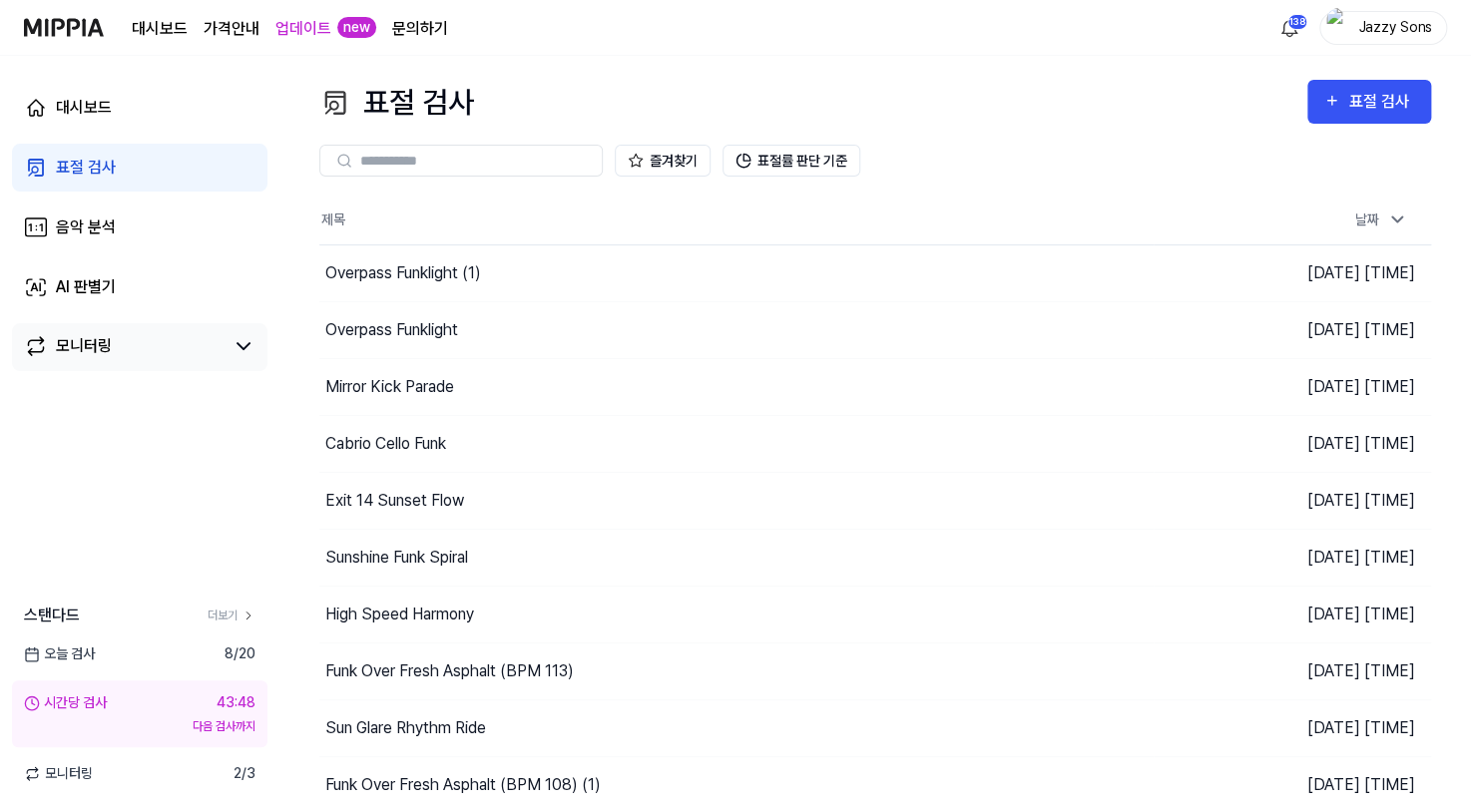 click on "모니터링" at bounding box center [140, 347] 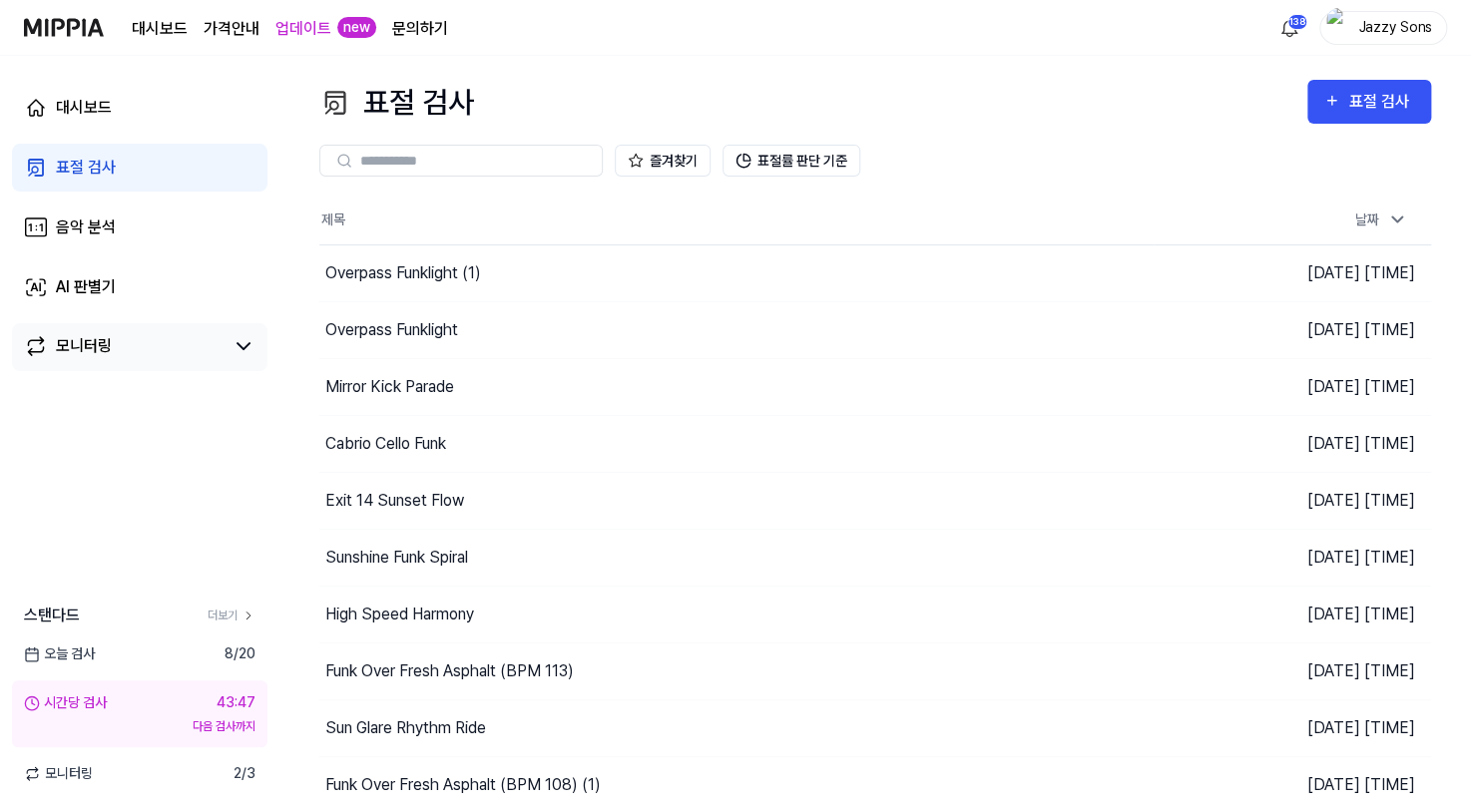 click on "모니터링" at bounding box center [84, 346] 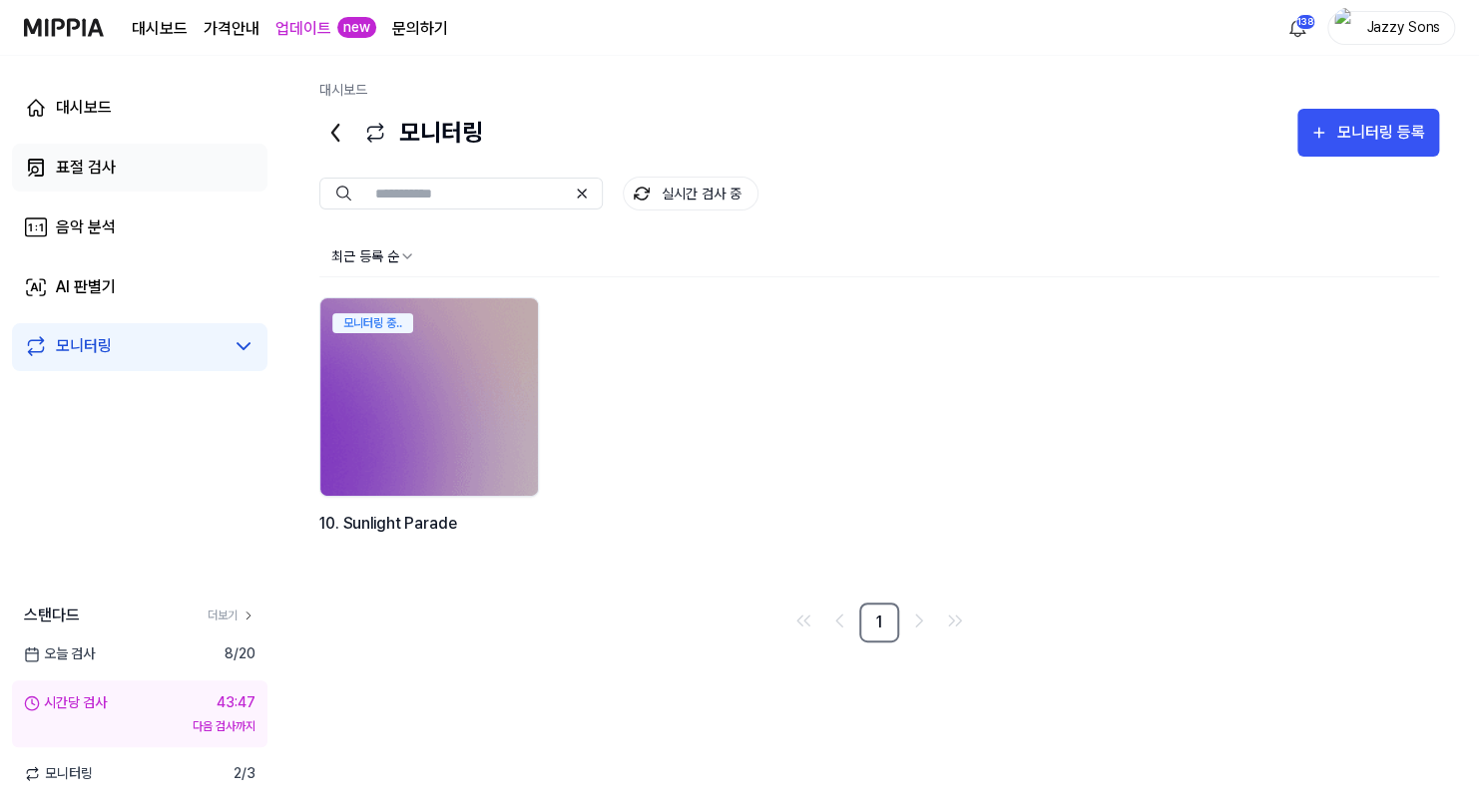 click on "표절 검사" at bounding box center (86, 168) 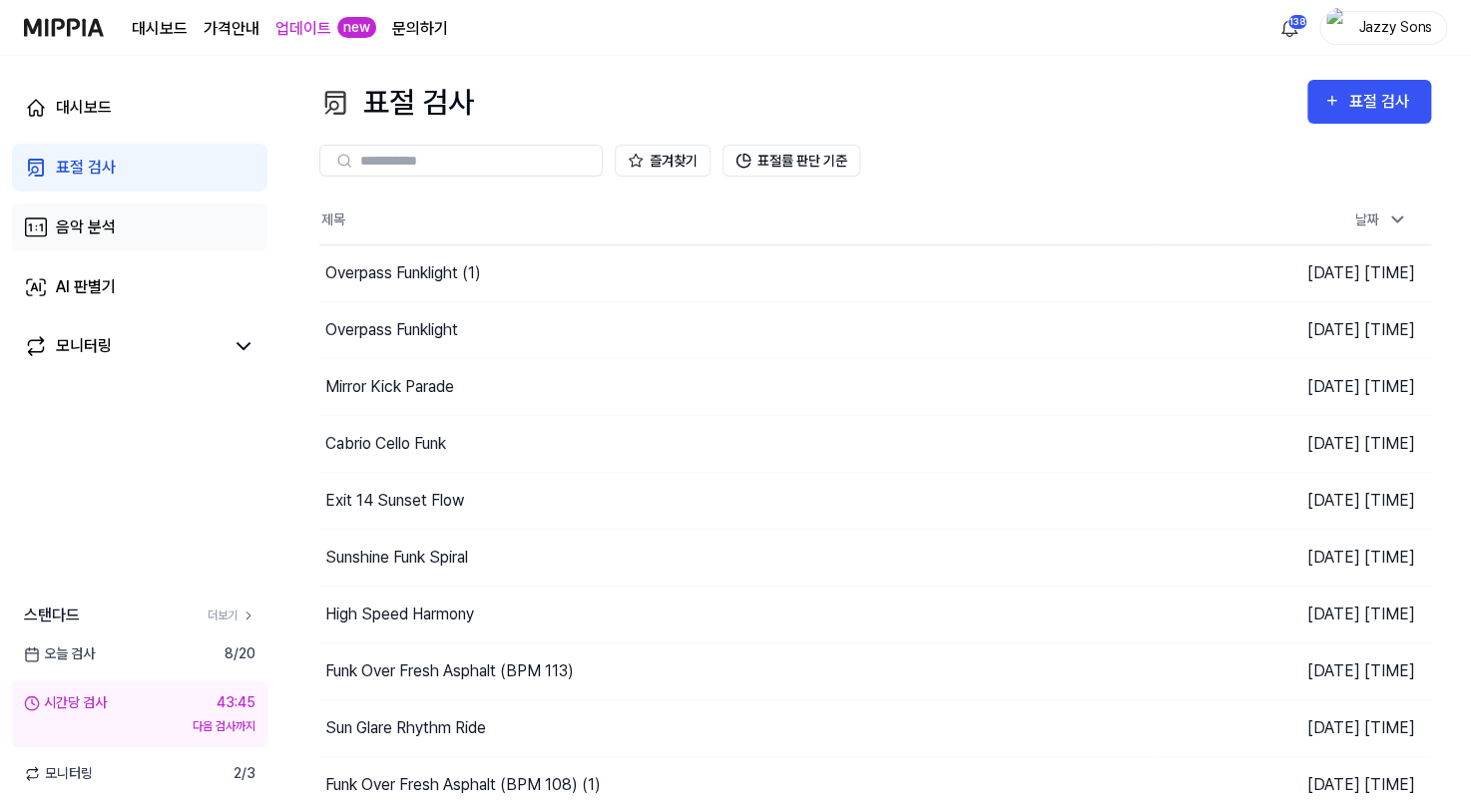 click on "음악 분석" at bounding box center (140, 227) 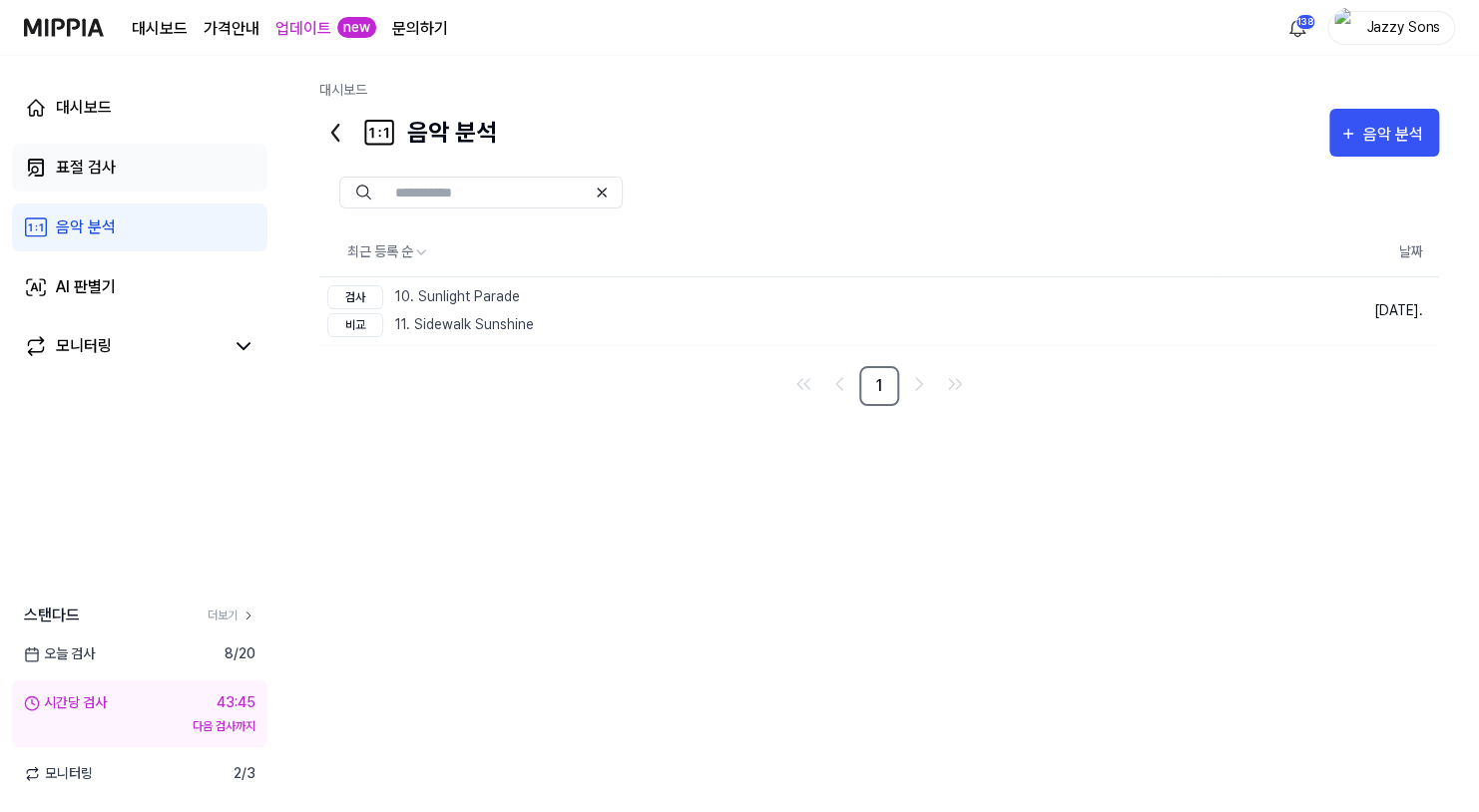 click on "표절 검사" at bounding box center (140, 168) 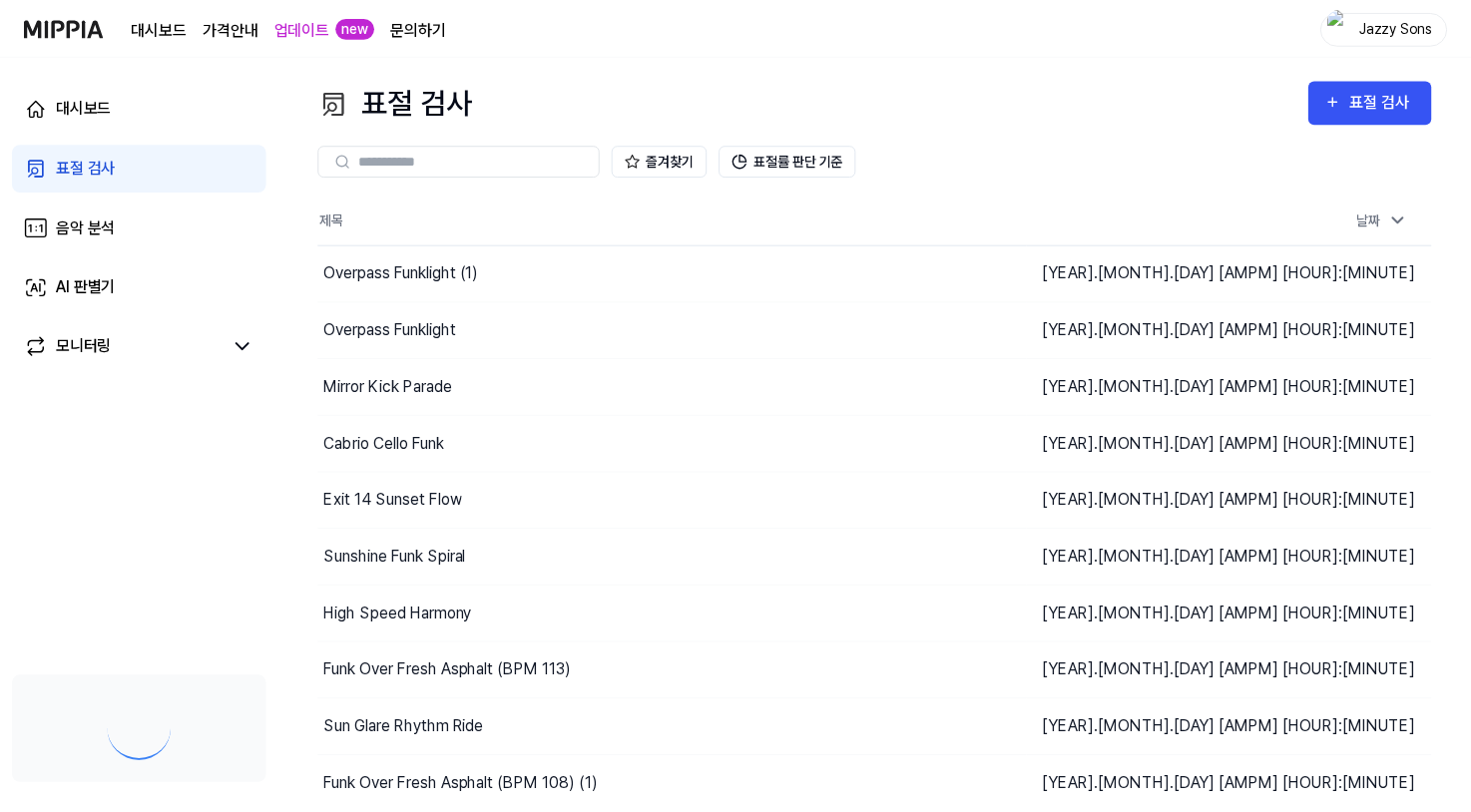 scroll, scrollTop: 0, scrollLeft: 0, axis: both 